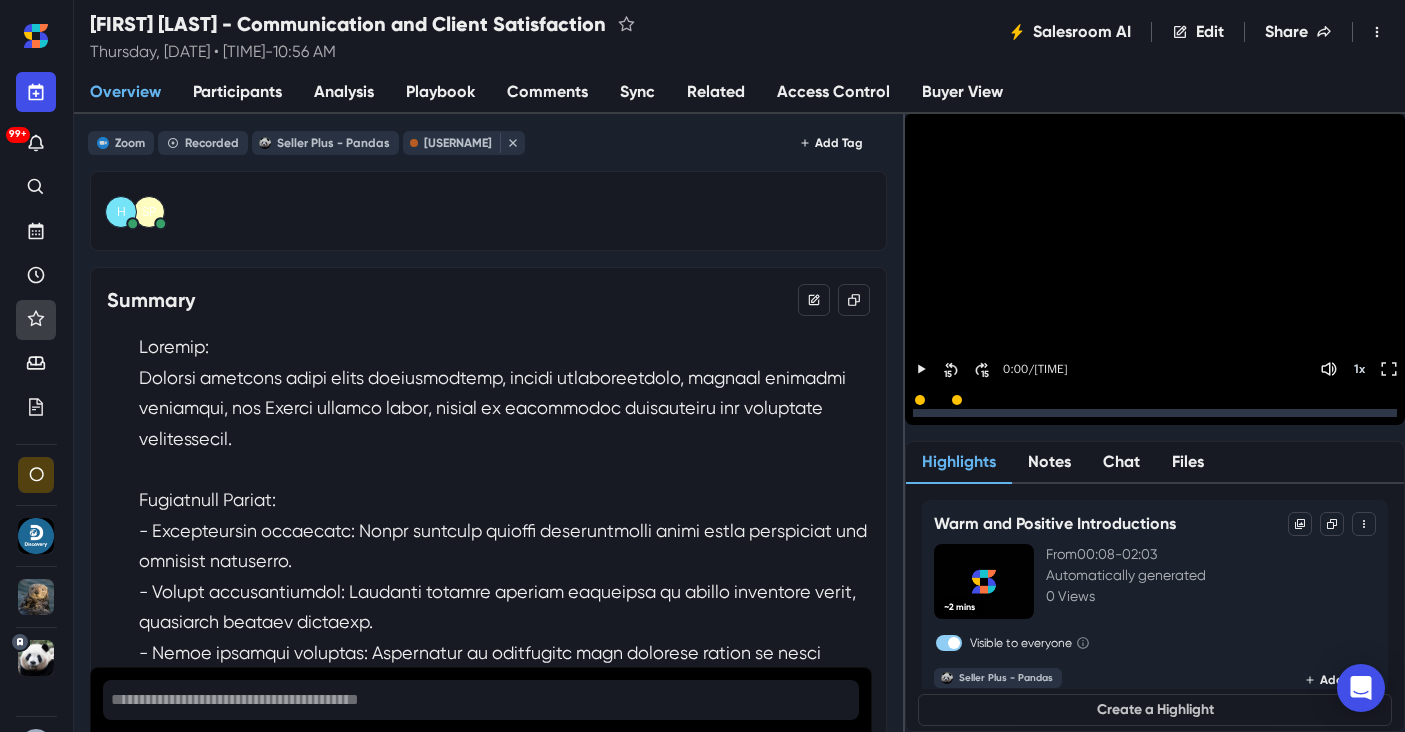 scroll, scrollTop: 0, scrollLeft: 0, axis: both 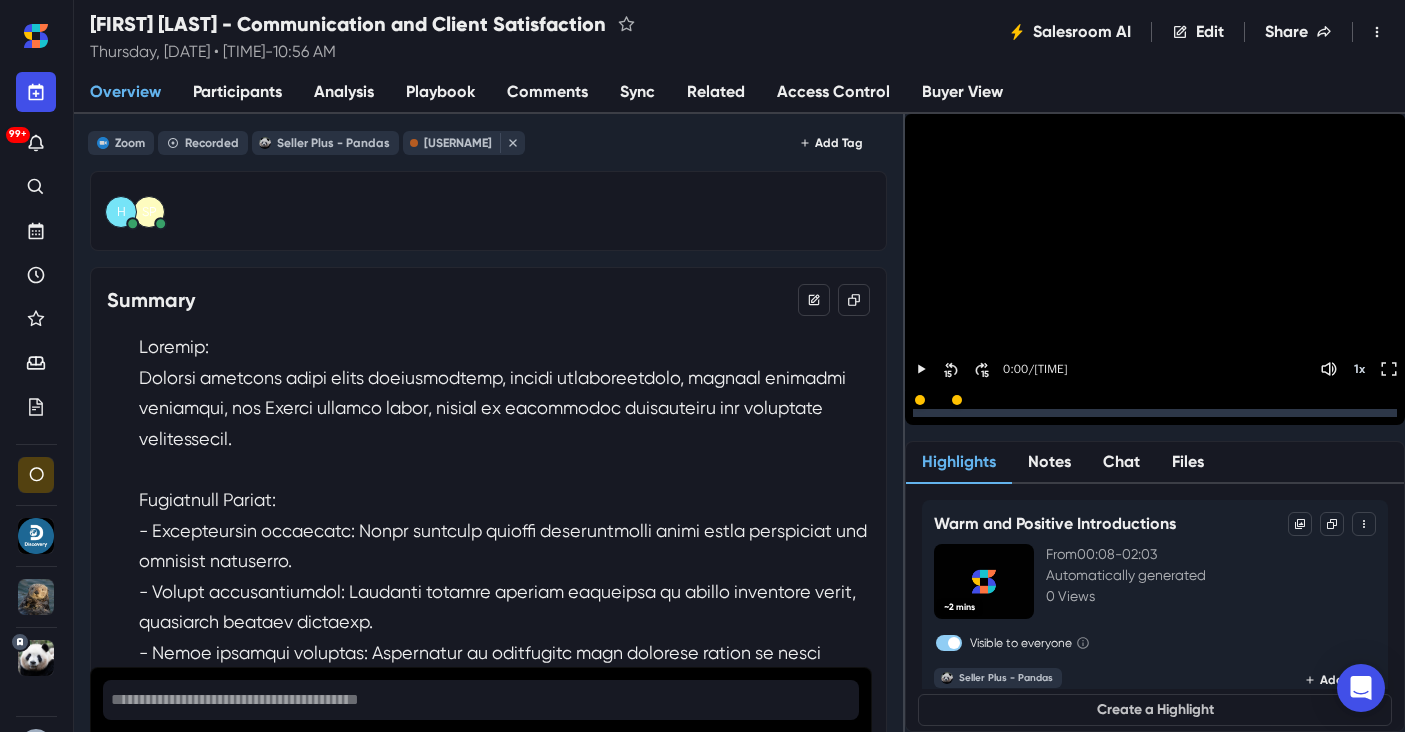 click on "Sync" at bounding box center [637, 93] 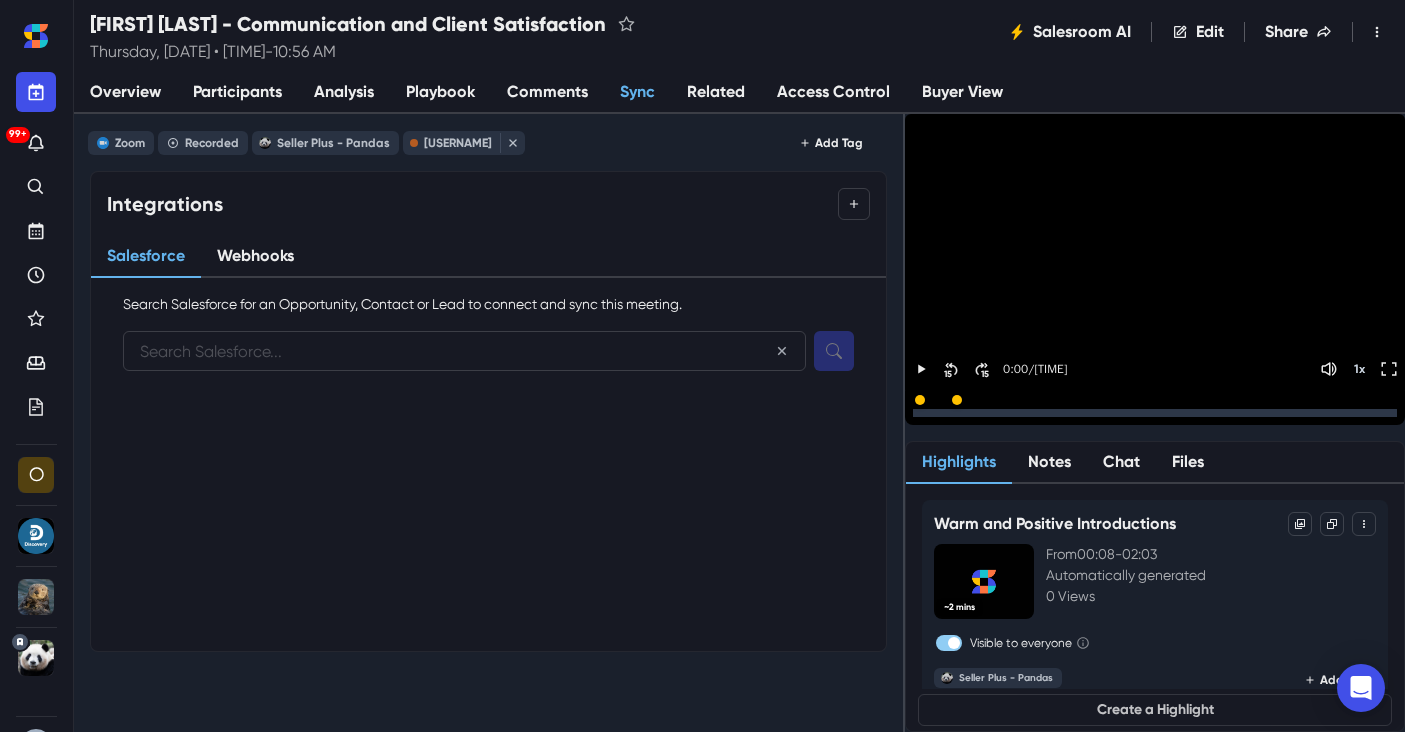 click on "Participants" at bounding box center (237, 92) 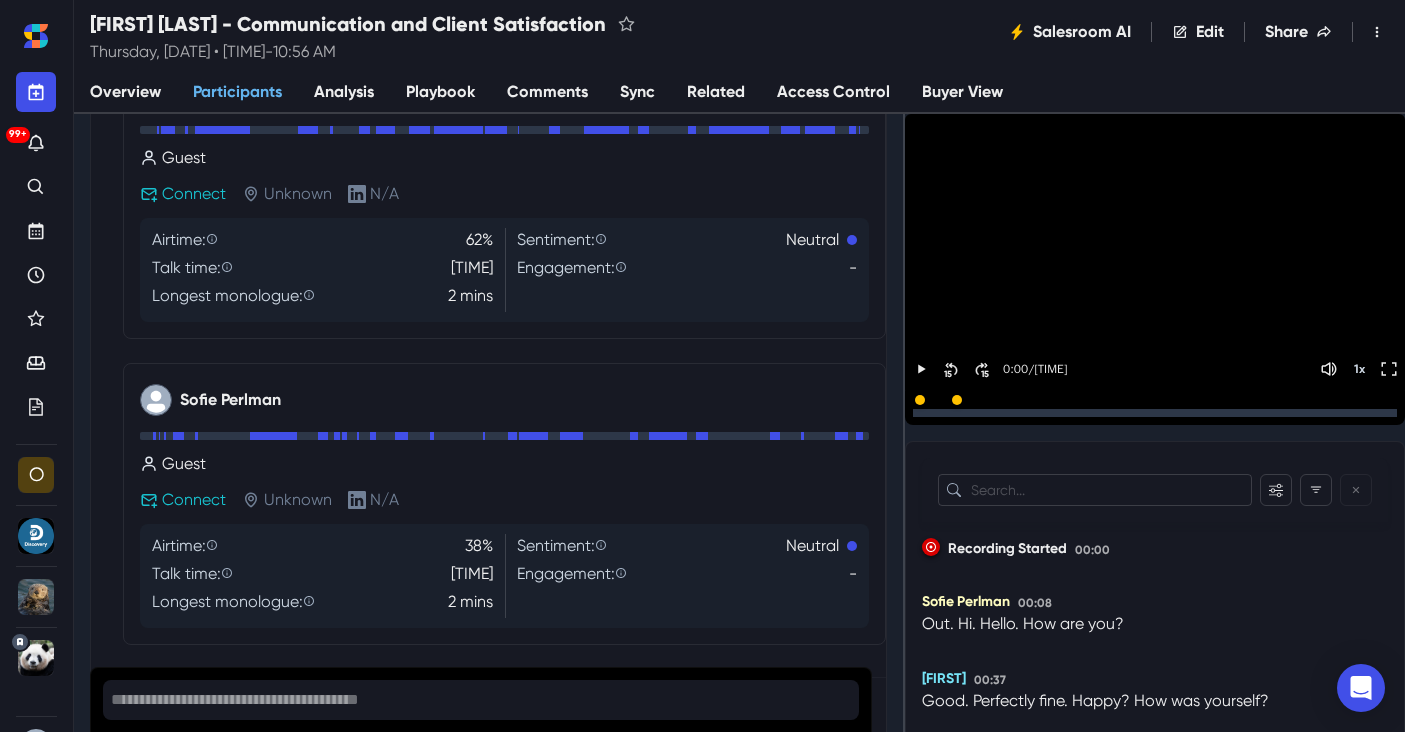 scroll, scrollTop: 495, scrollLeft: 0, axis: vertical 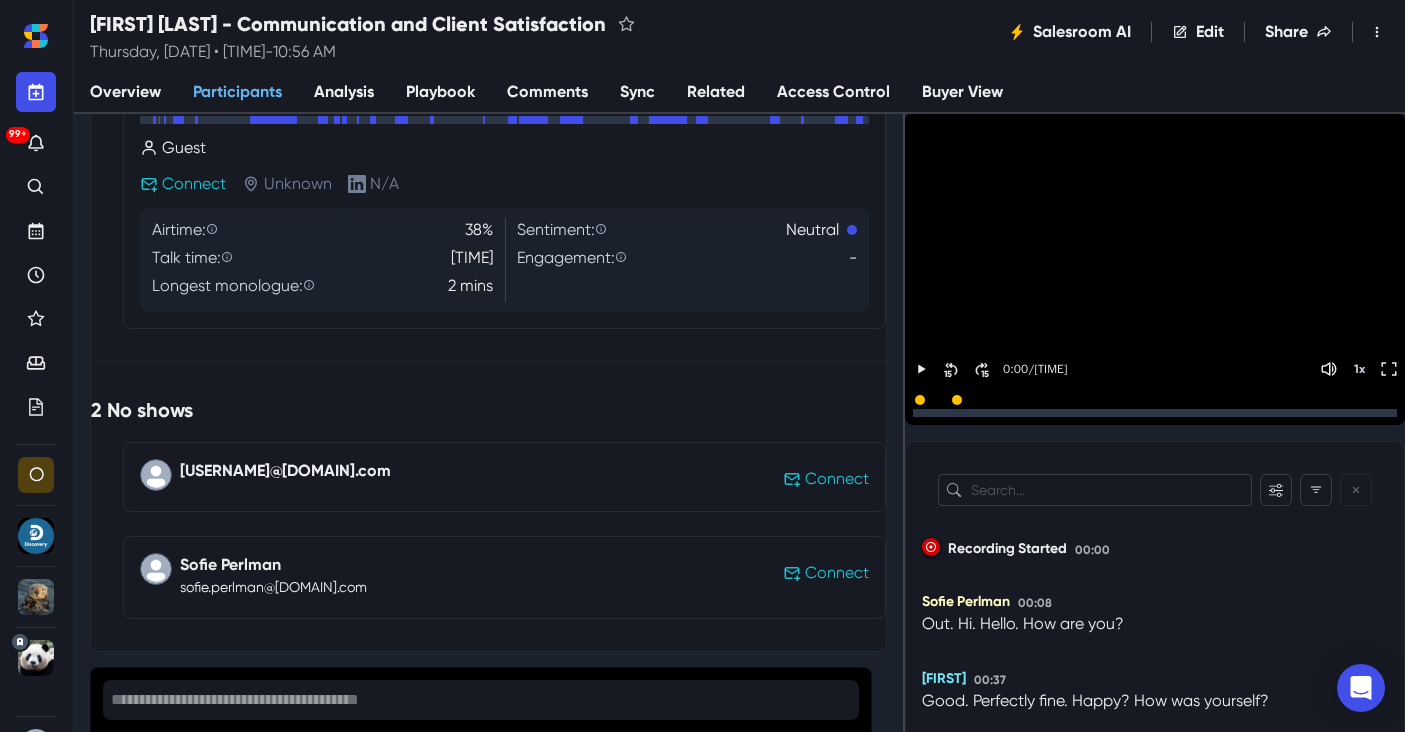 click on "[USERNAME]@[DOMAIN].com" at bounding box center [285, 471] 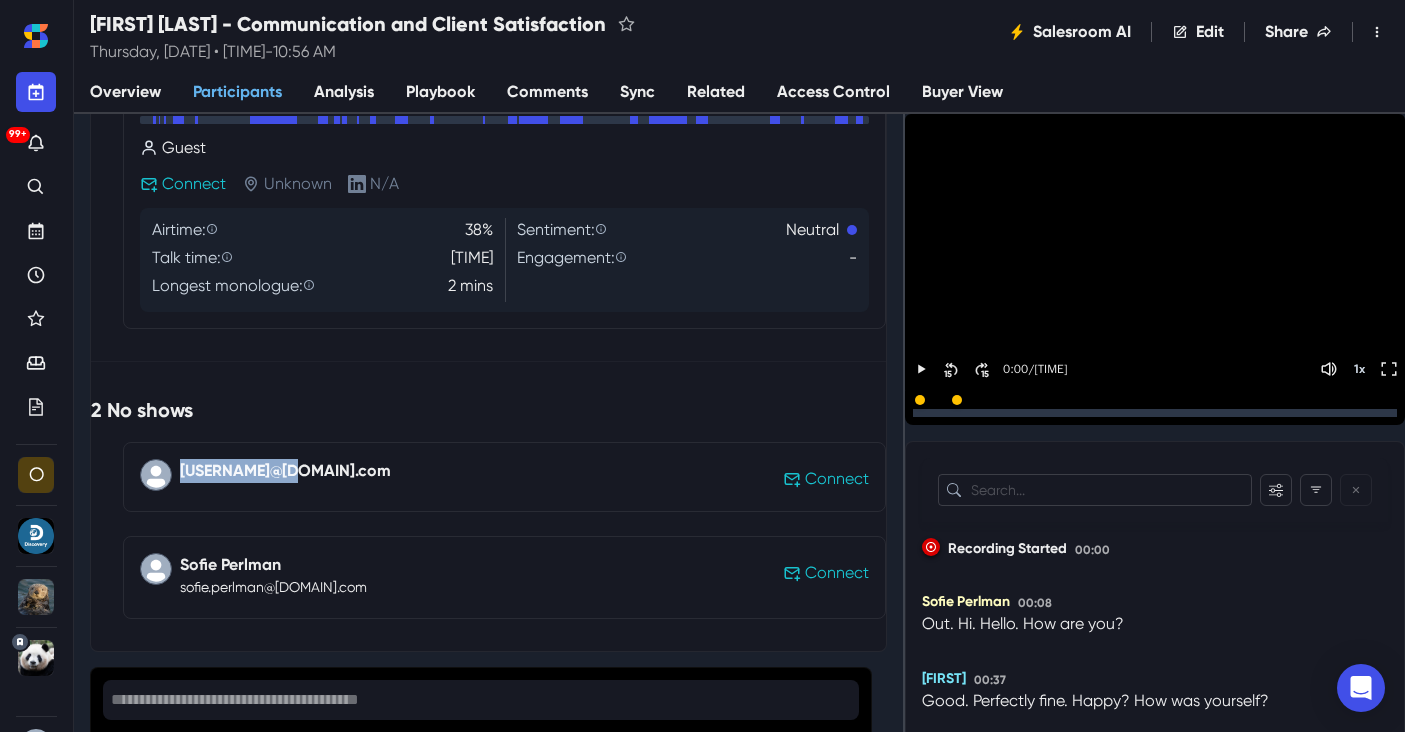 click on "[USERNAME]@[DOMAIN].com" at bounding box center [285, 471] 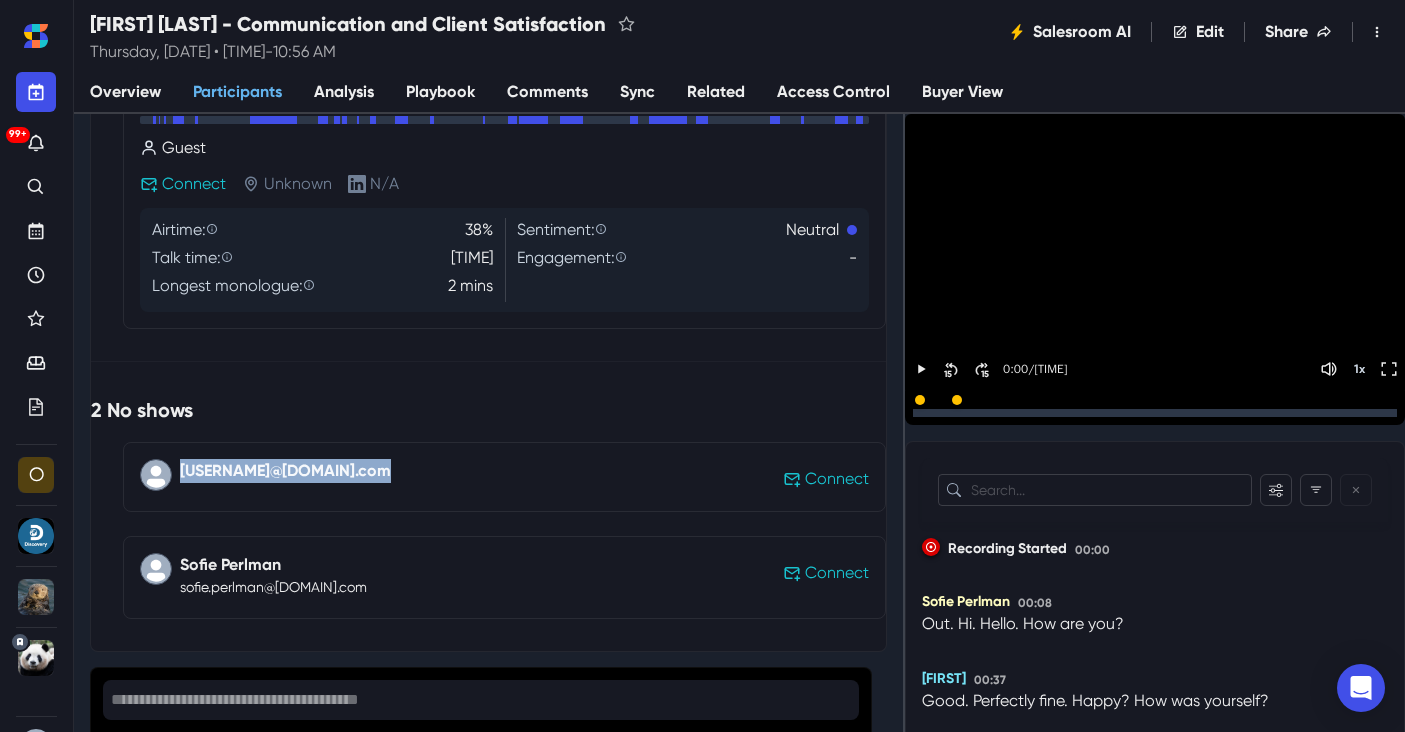 click on "[USERNAME]@[DOMAIN].com" at bounding box center [285, 471] 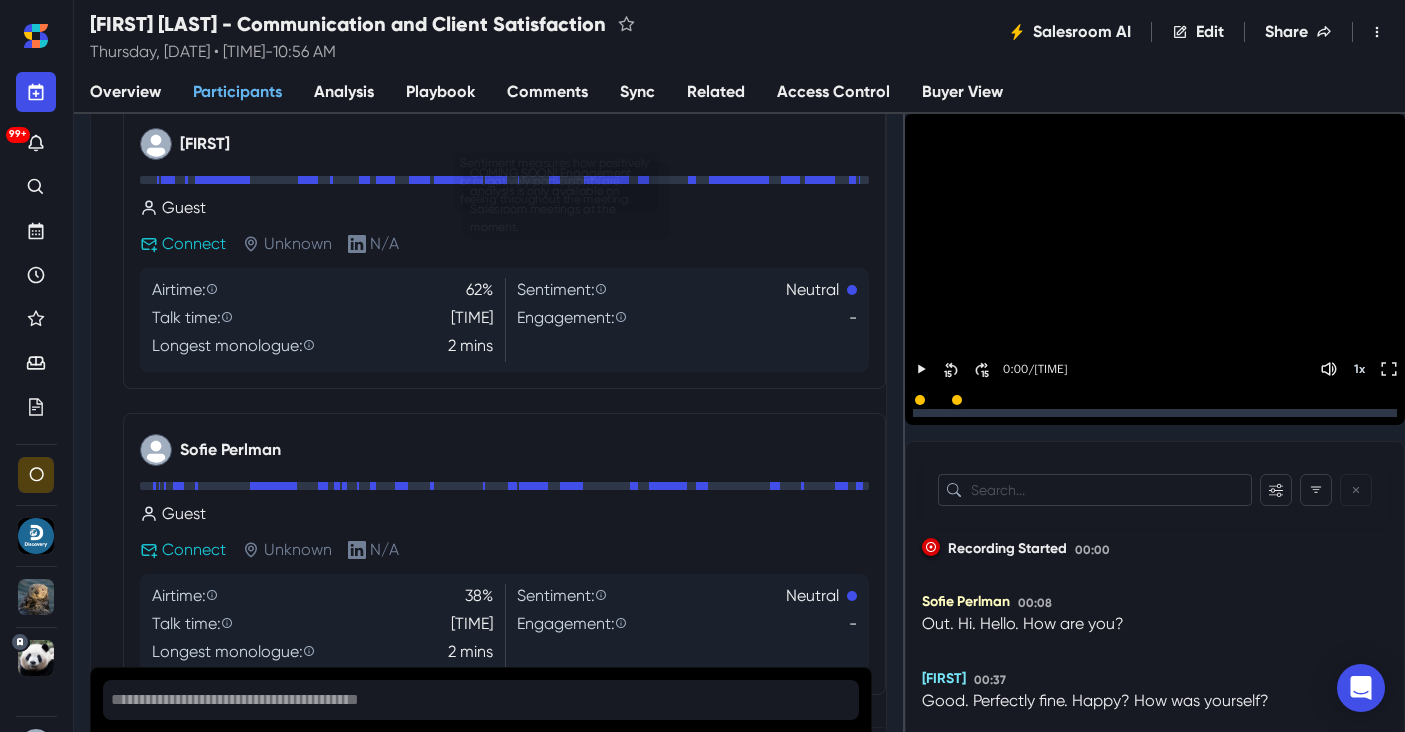 scroll, scrollTop: 9, scrollLeft: 0, axis: vertical 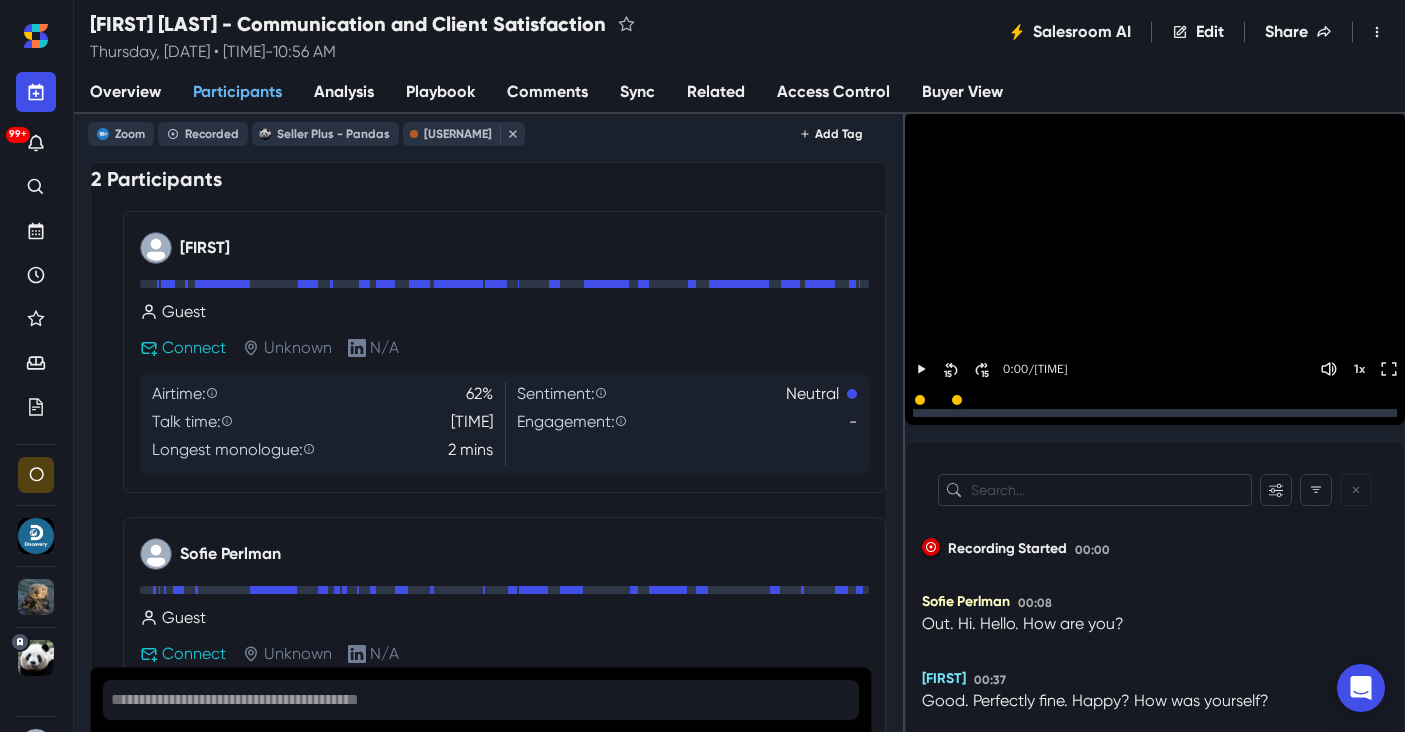 click on "Sync" at bounding box center (637, 93) 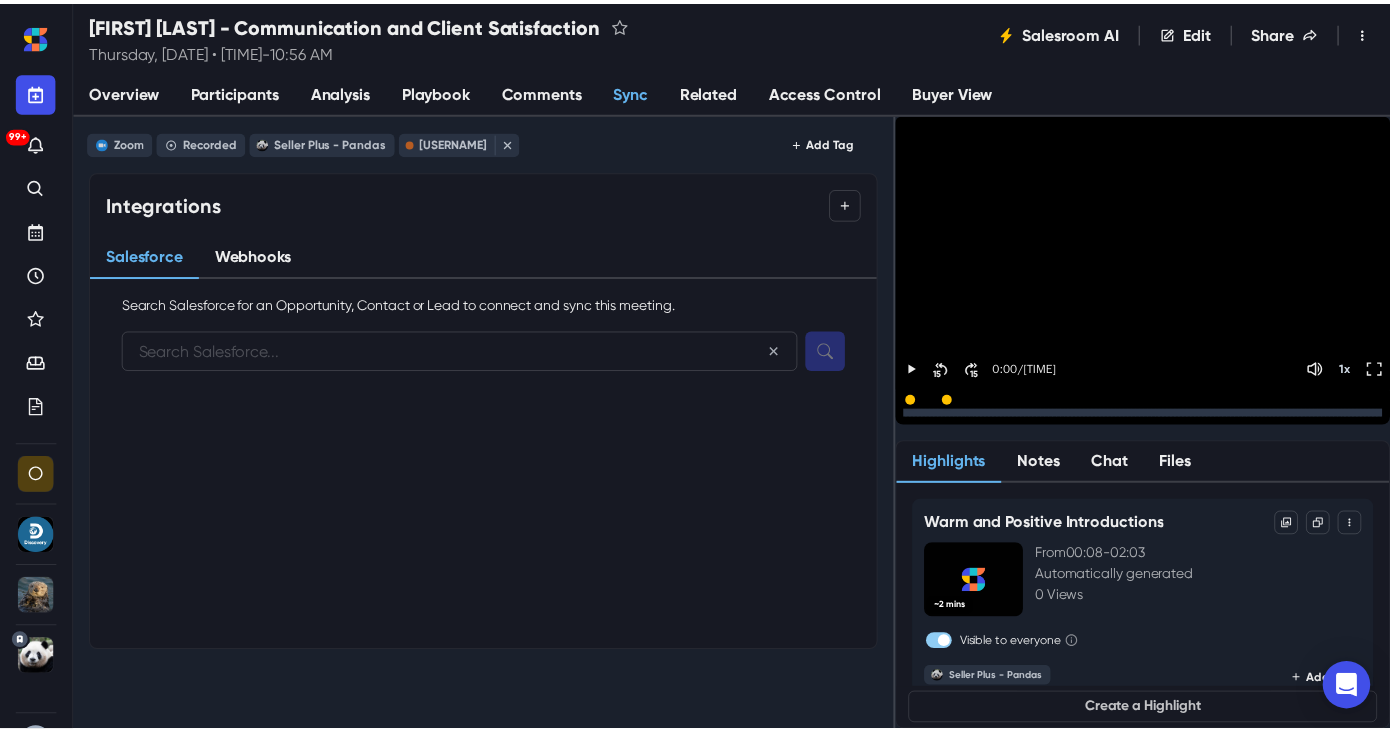 scroll, scrollTop: 0, scrollLeft: 0, axis: both 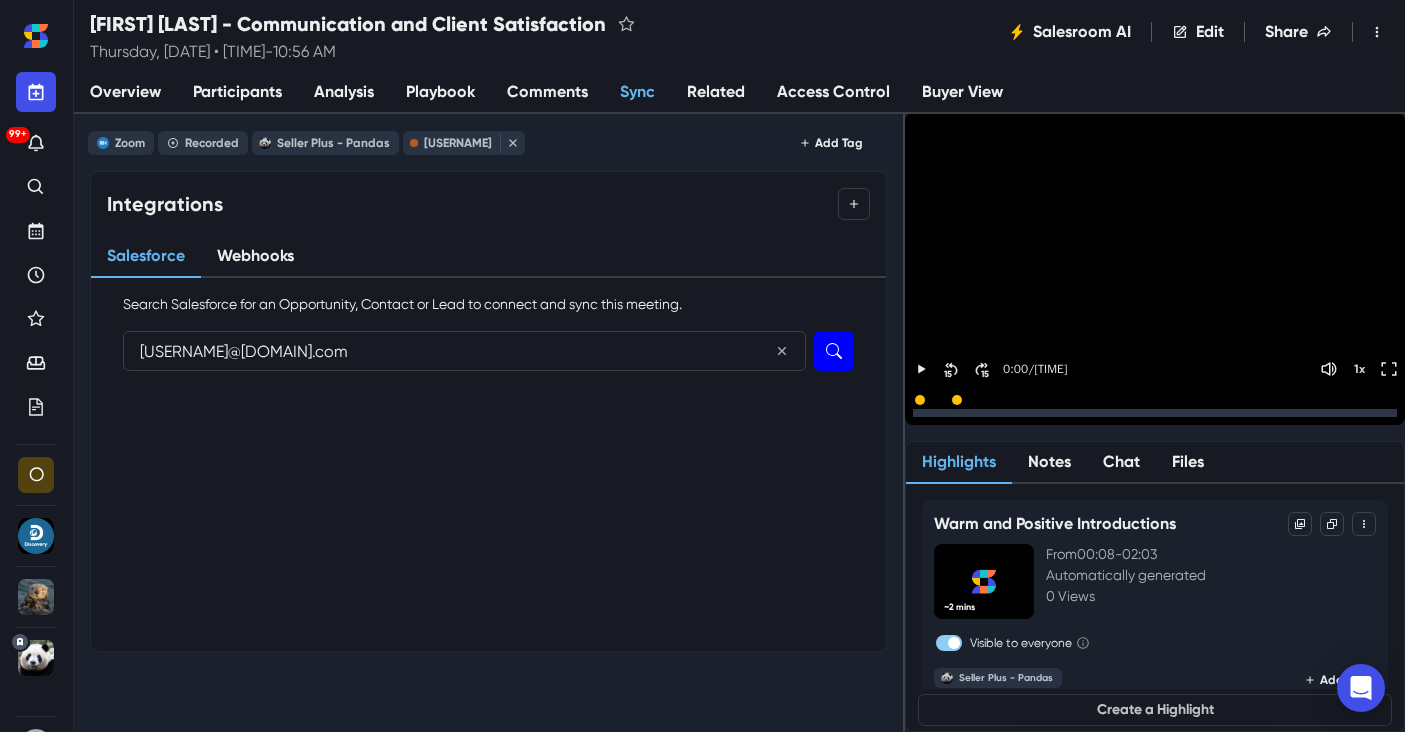 type on "[USERNAME]@[DOMAIN].com" 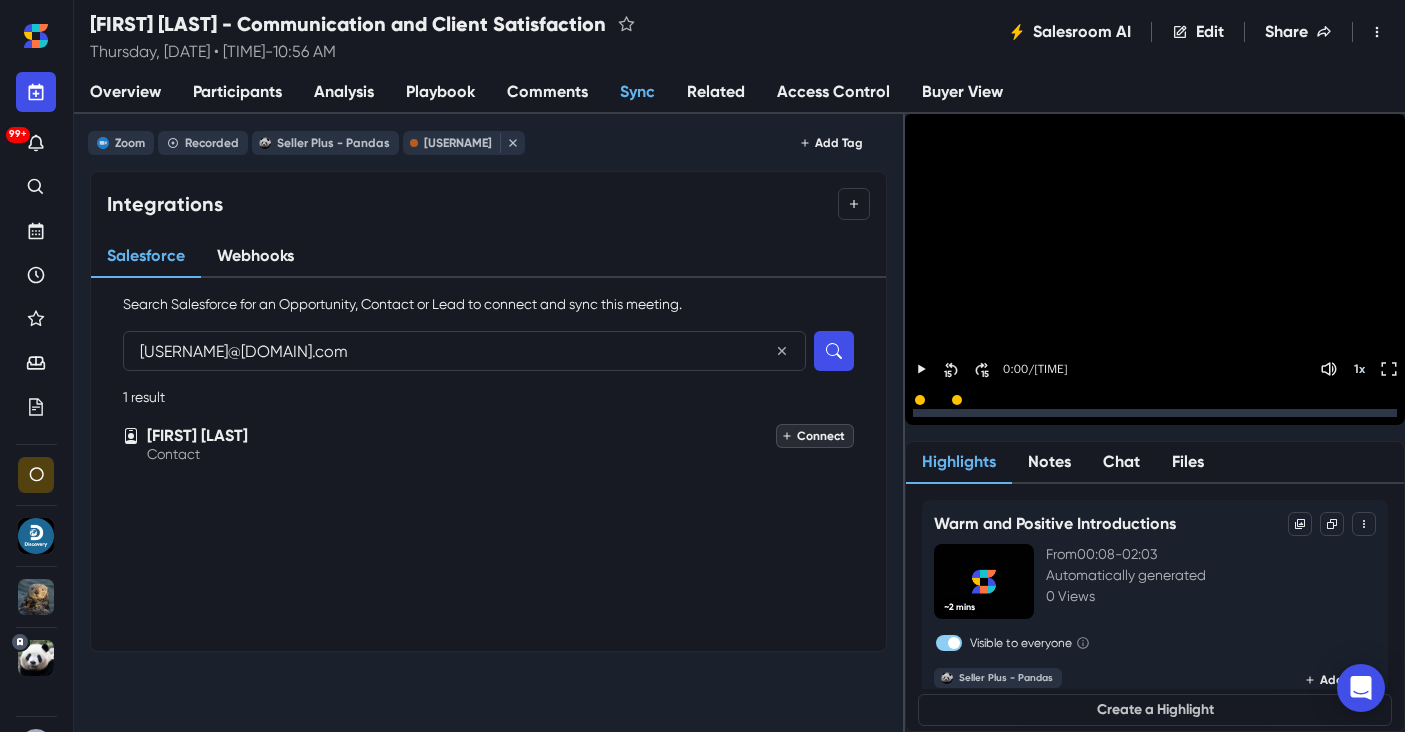 click on "Connect" at bounding box center [815, 436] 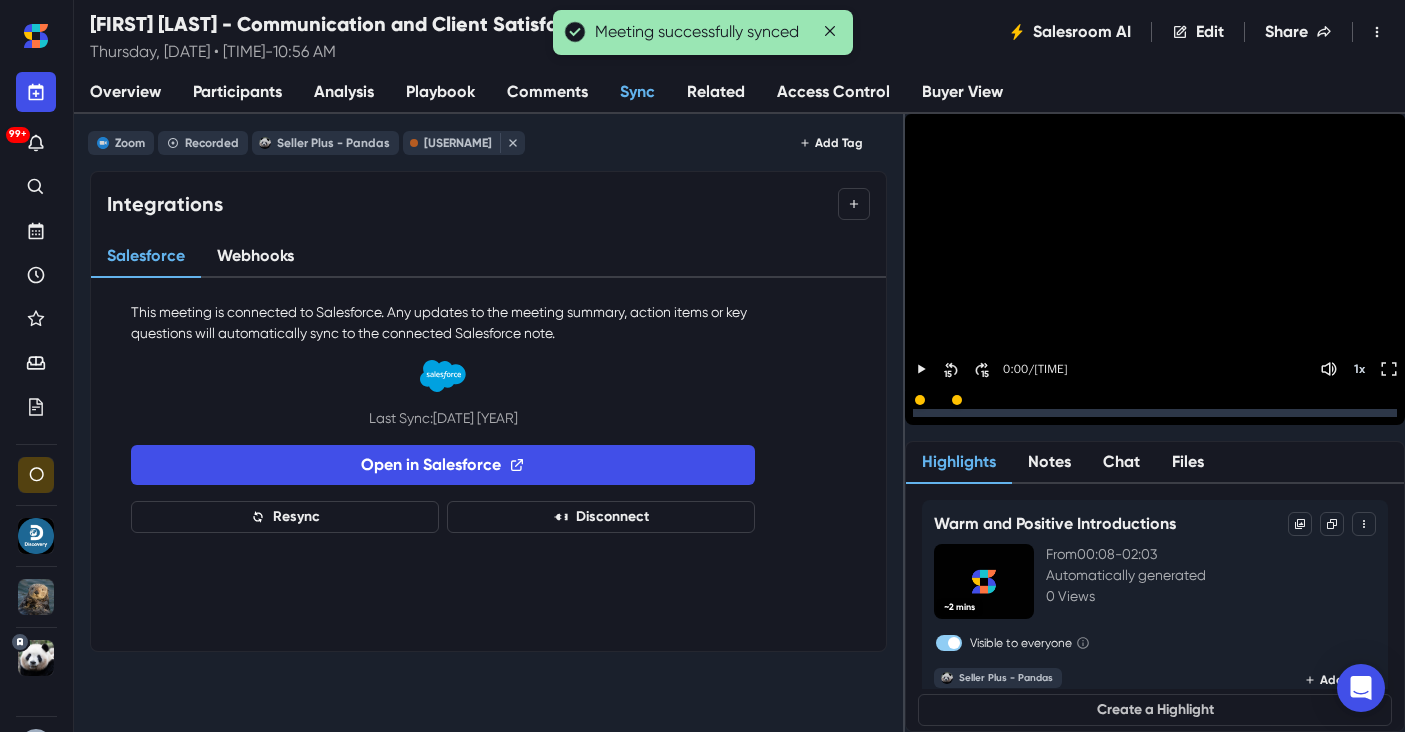 click on "Overview" at bounding box center [125, 92] 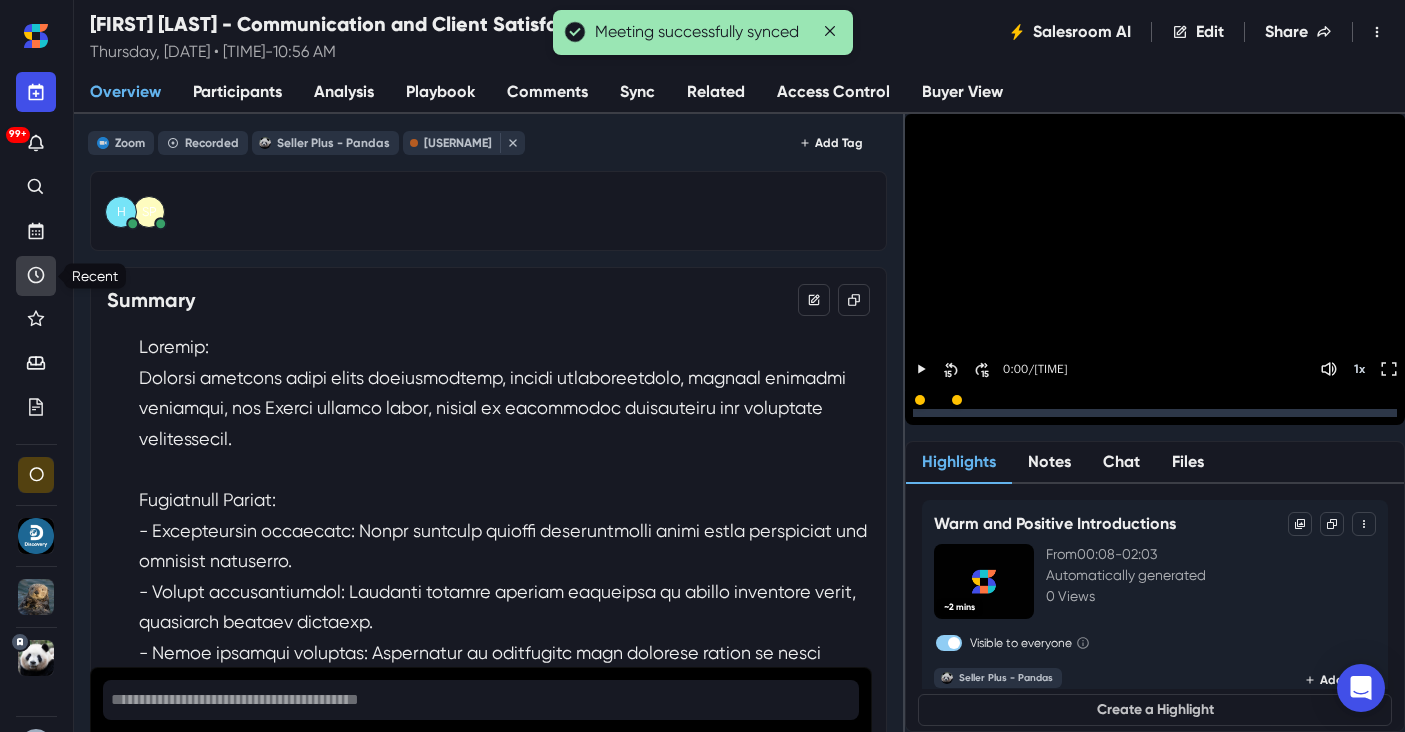 click 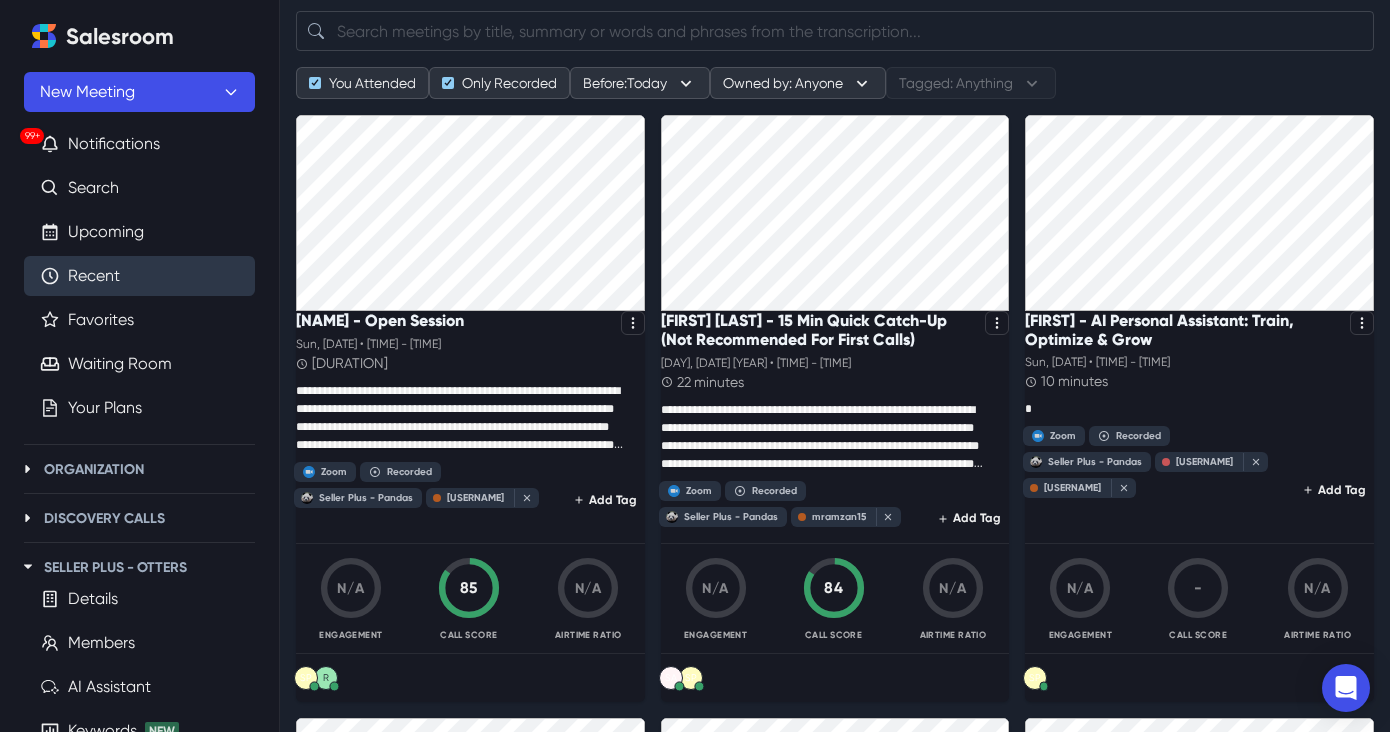 scroll, scrollTop: 142, scrollLeft: 0, axis: vertical 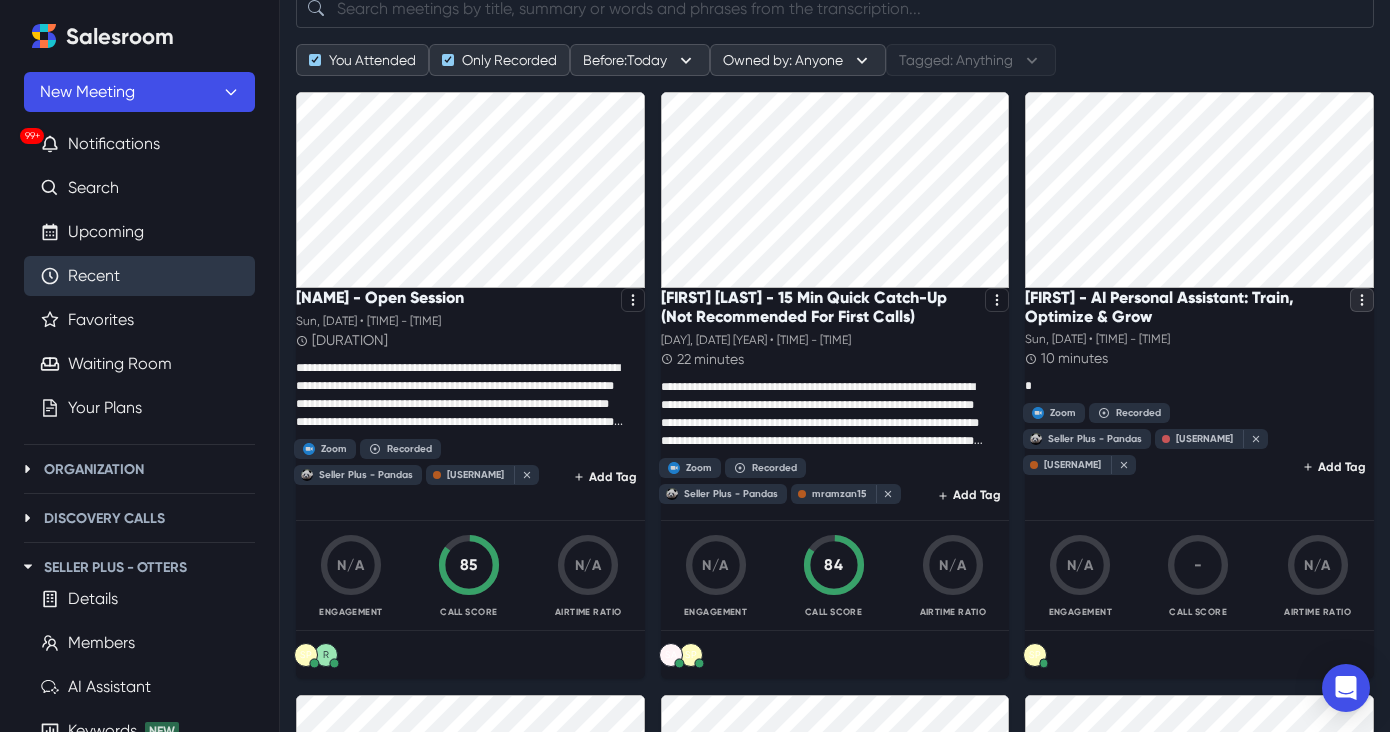 click 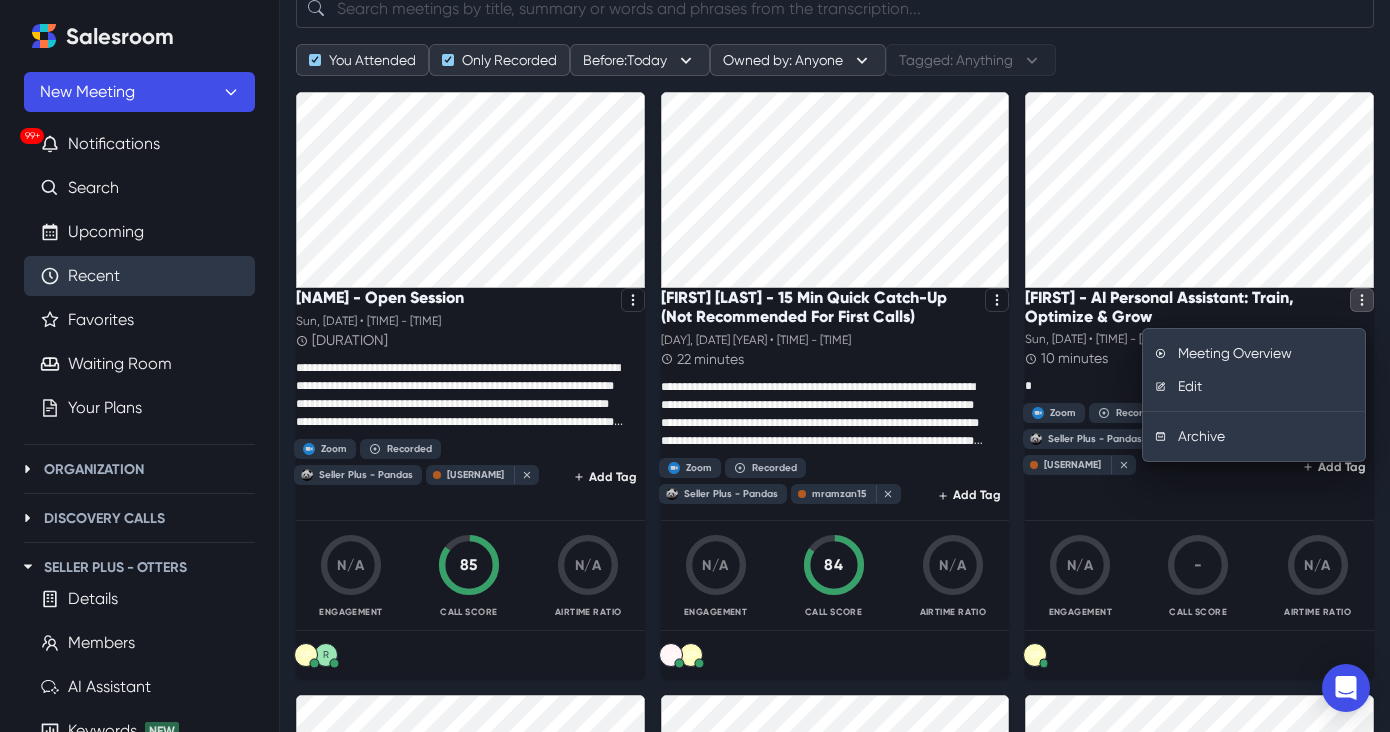 click 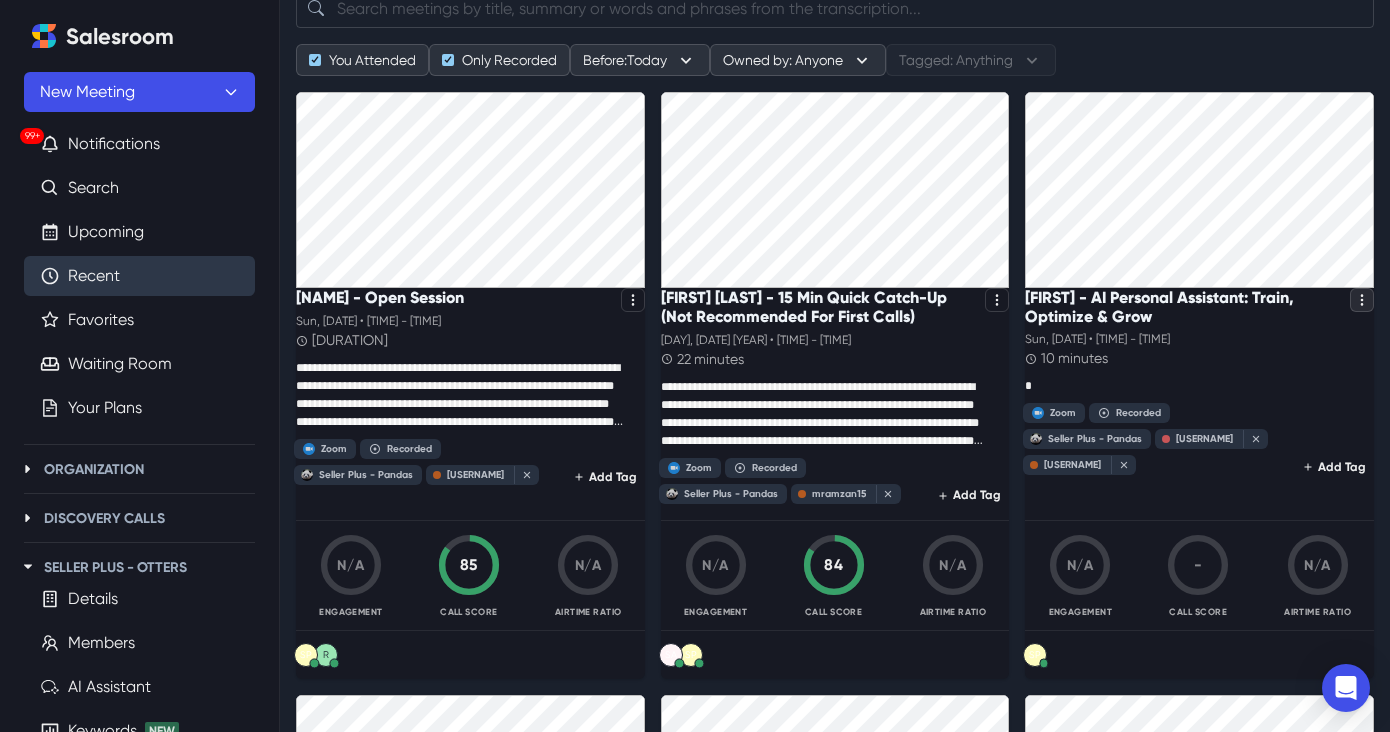 click at bounding box center (1362, 300) 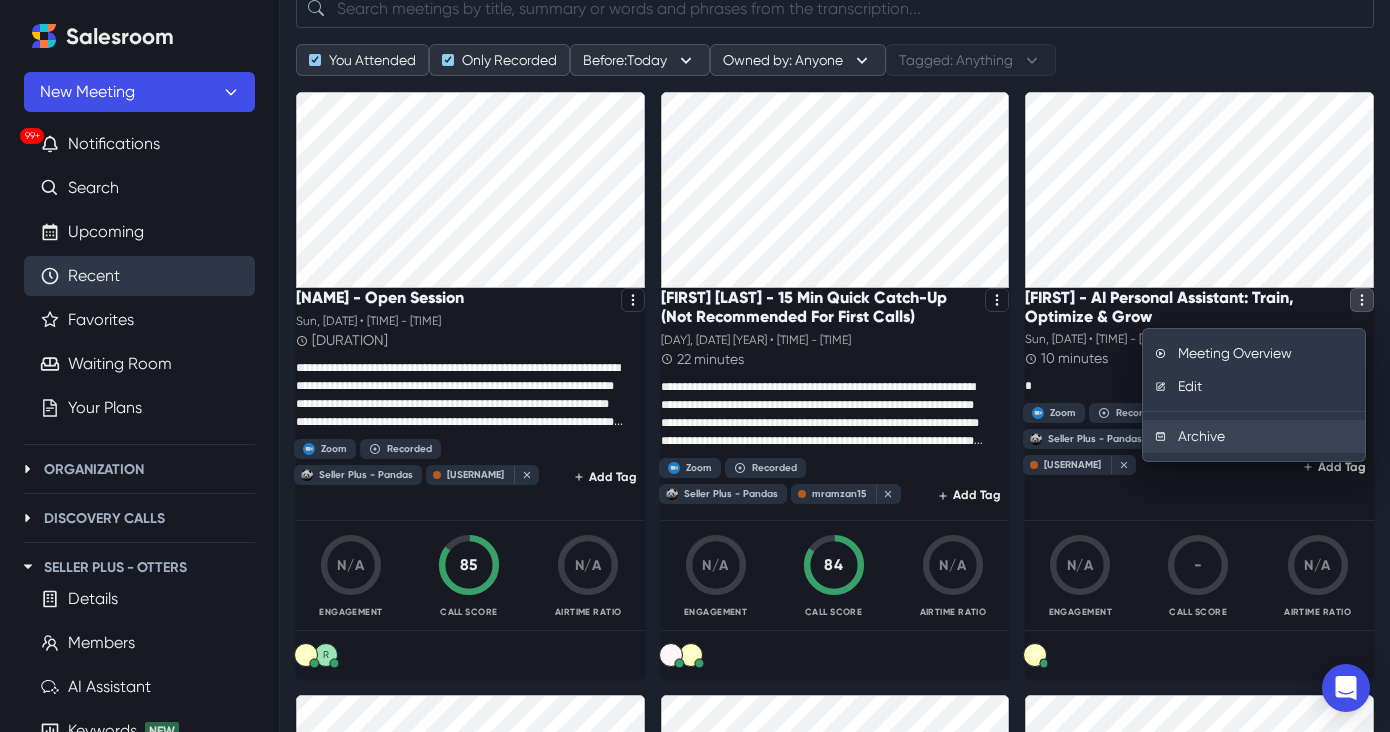click on "Archive" at bounding box center [1254, 436] 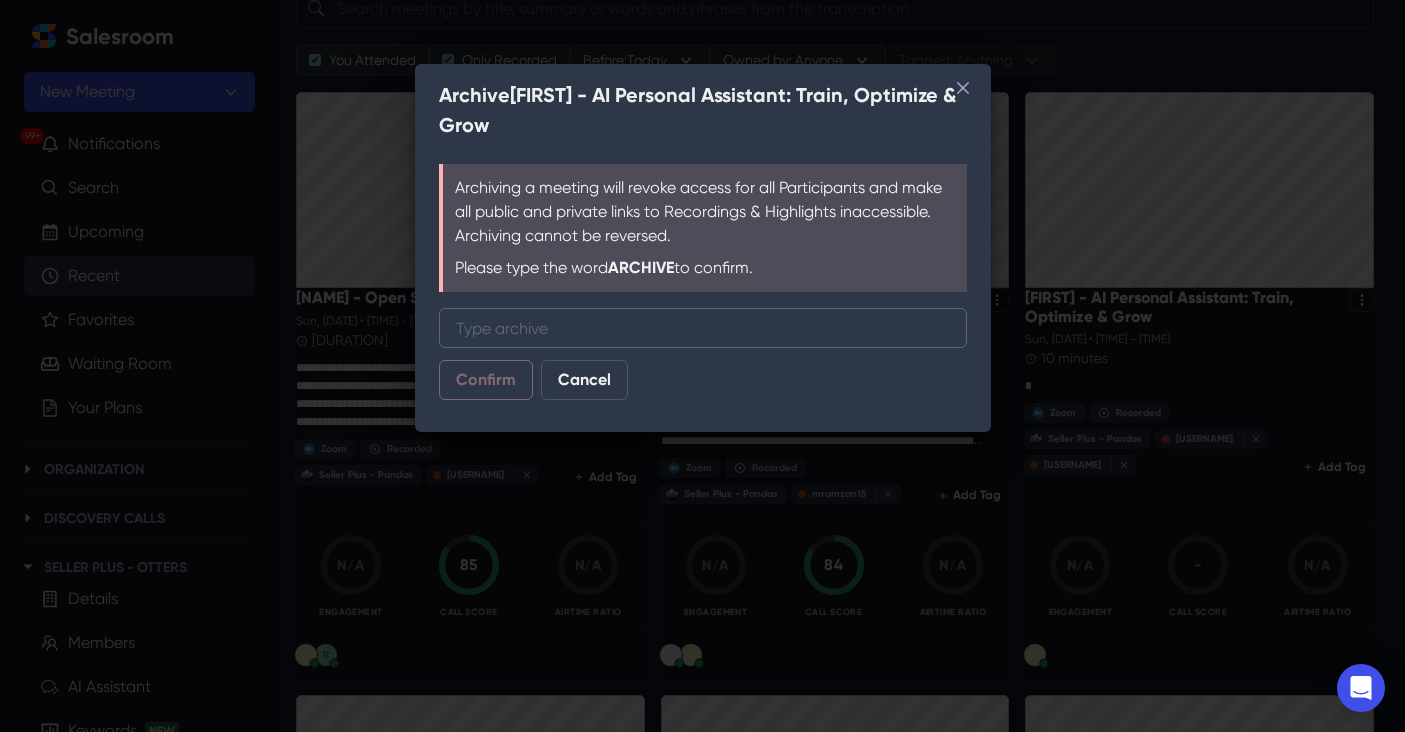 click on "Type "archive"" at bounding box center [703, 328] 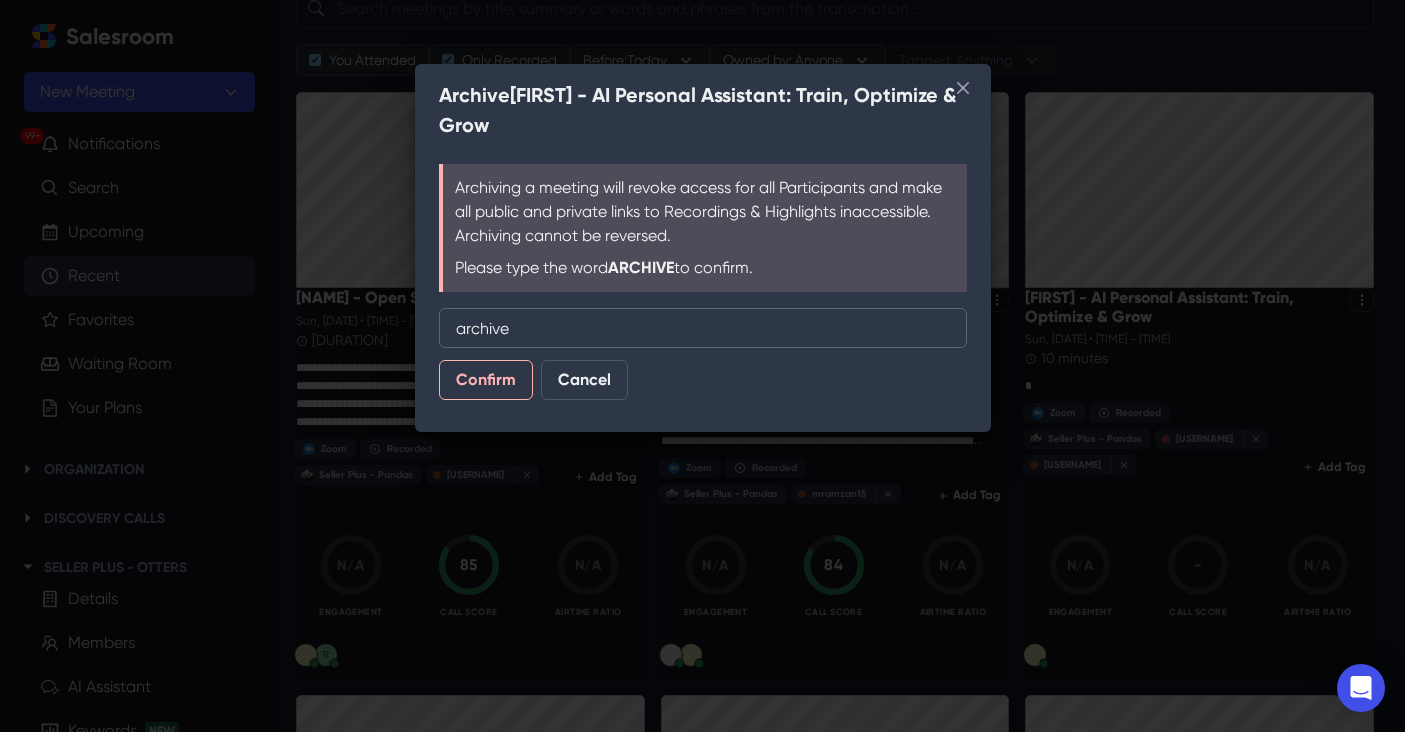 type on "archive" 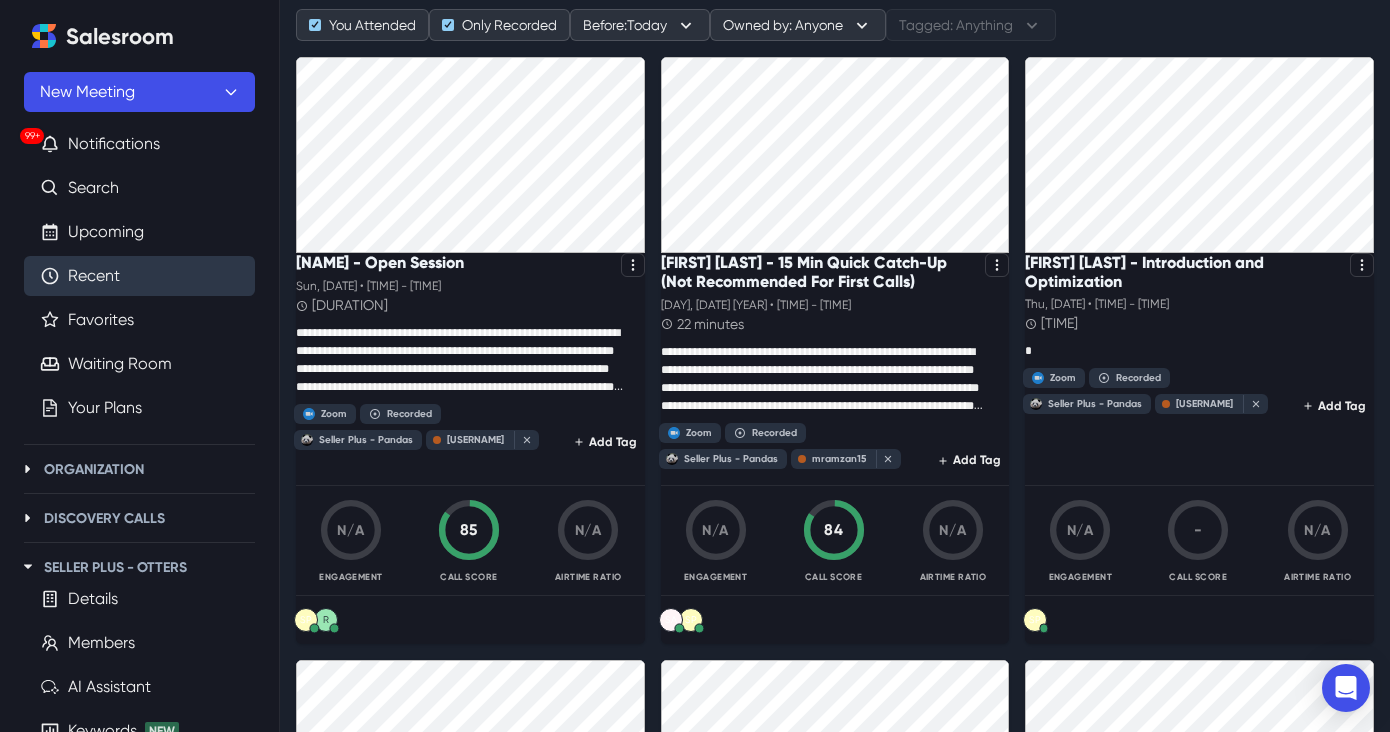 scroll, scrollTop: 127, scrollLeft: 0, axis: vertical 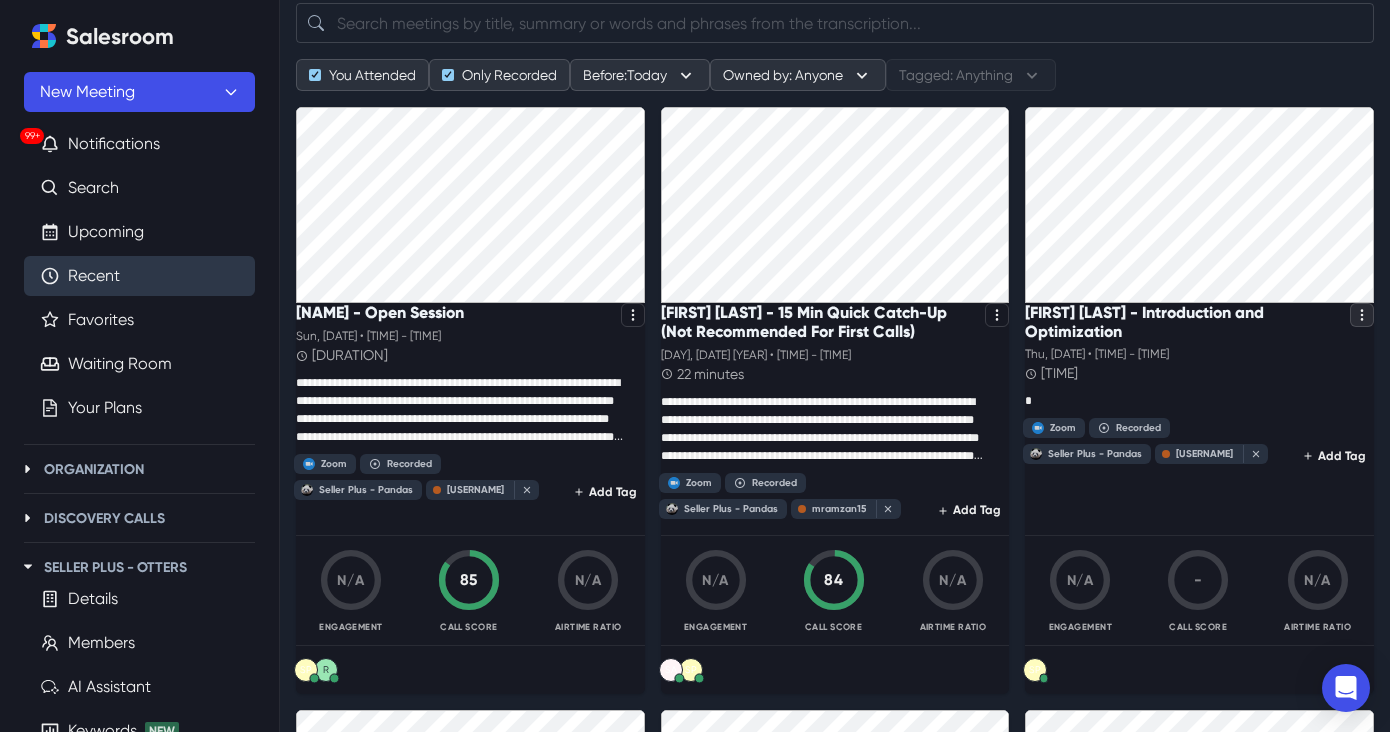 click 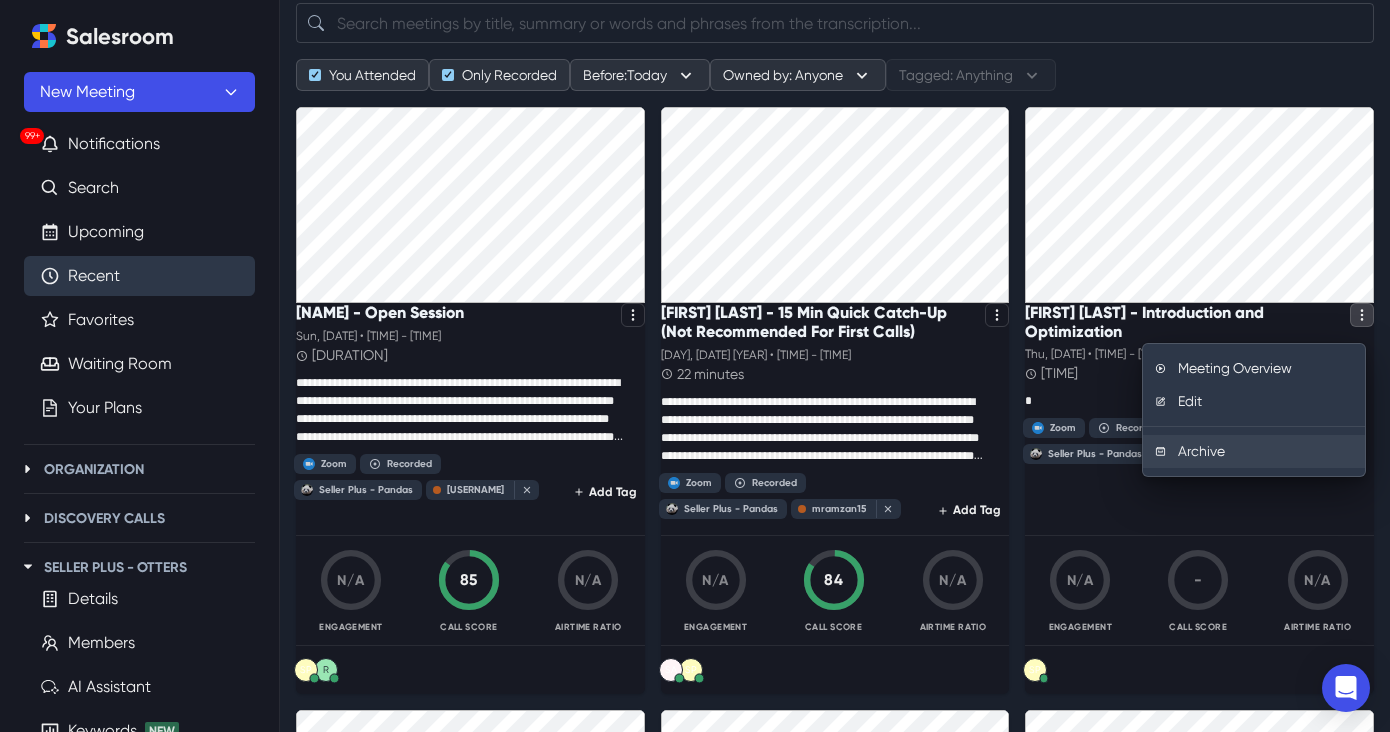 click on "Archive" at bounding box center [1254, 451] 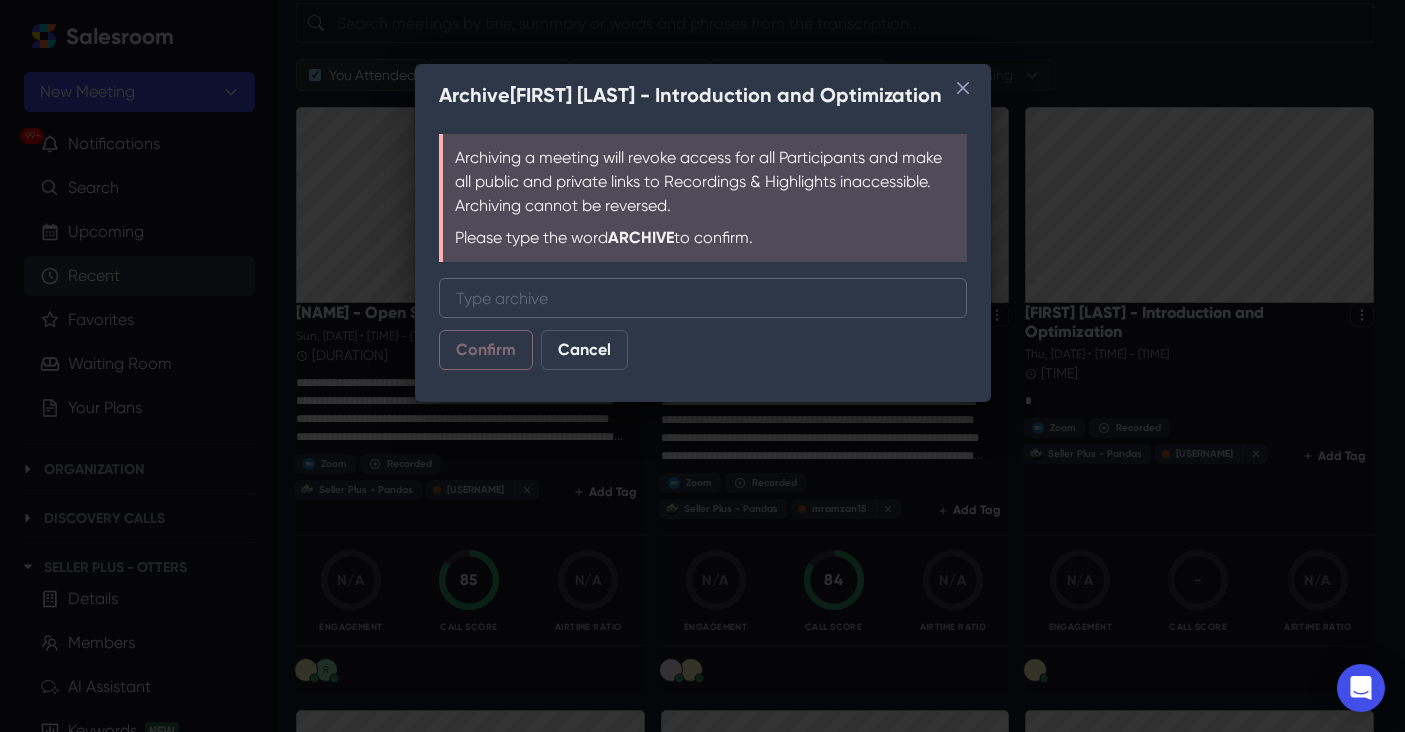 click on "Type "archive"" at bounding box center [703, 298] 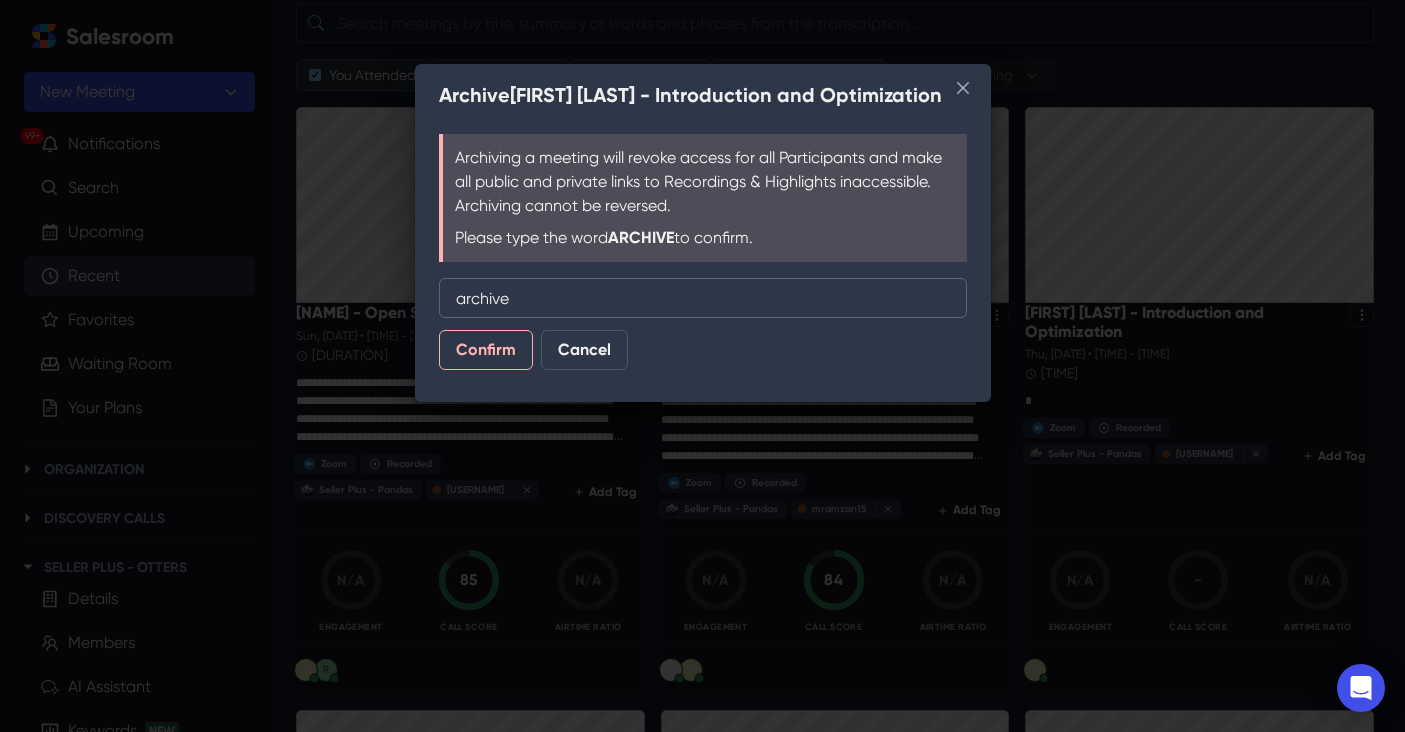 type on "archive" 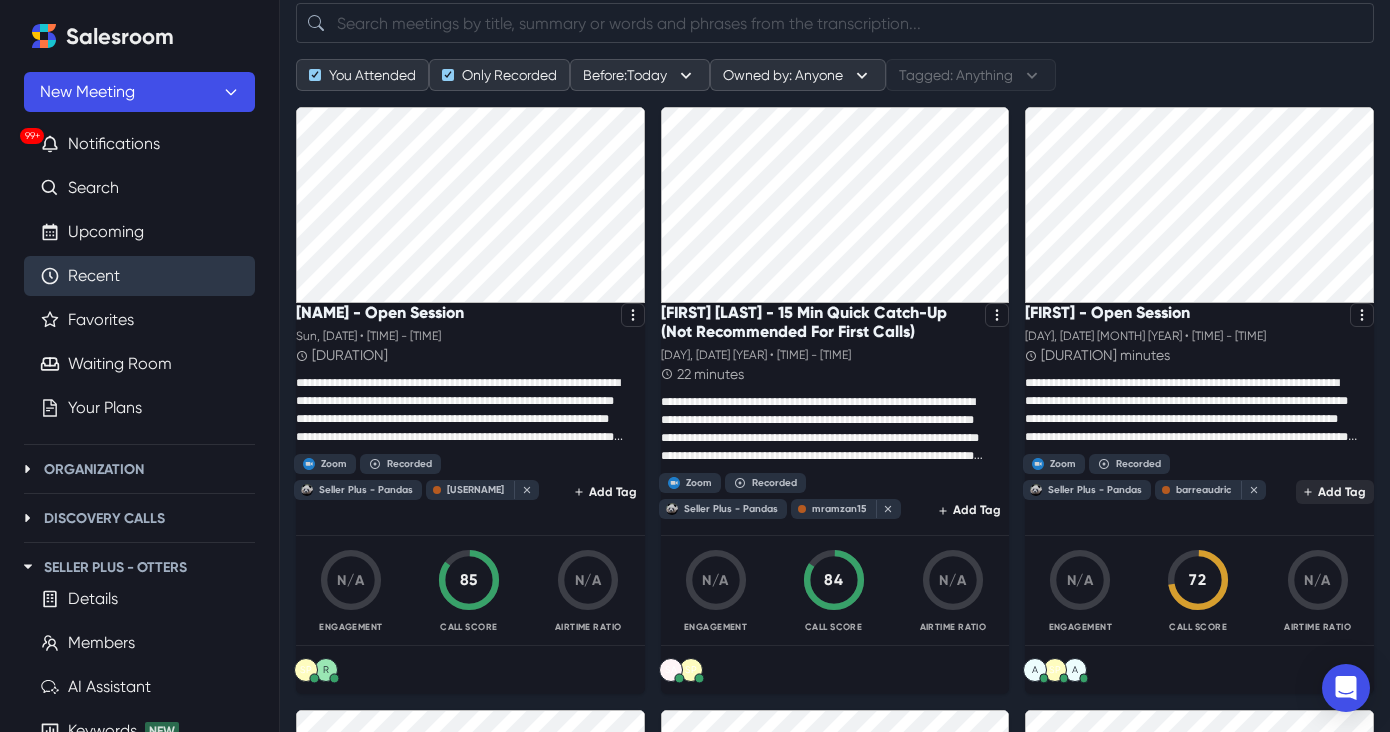 scroll, scrollTop: 123, scrollLeft: 0, axis: vertical 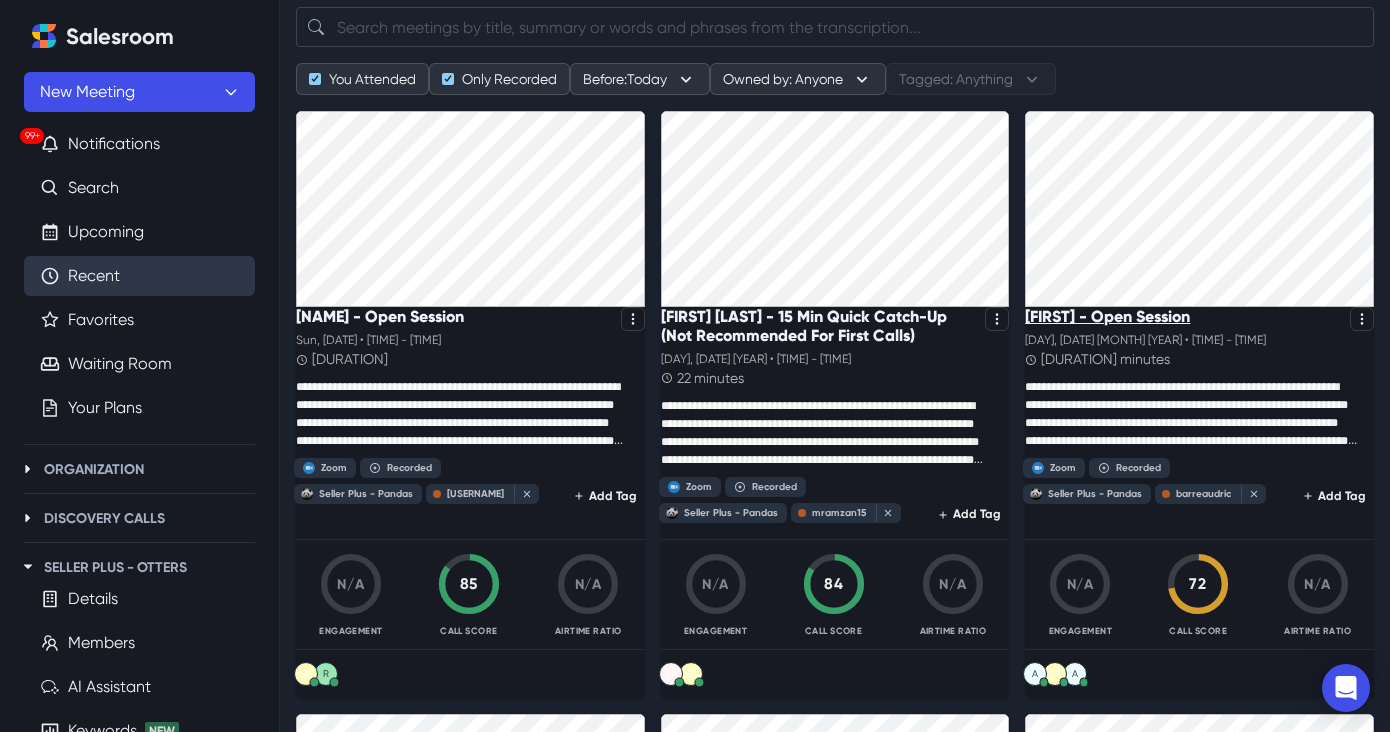 click on "[FIRST] - Open Session" at bounding box center [1107, 316] 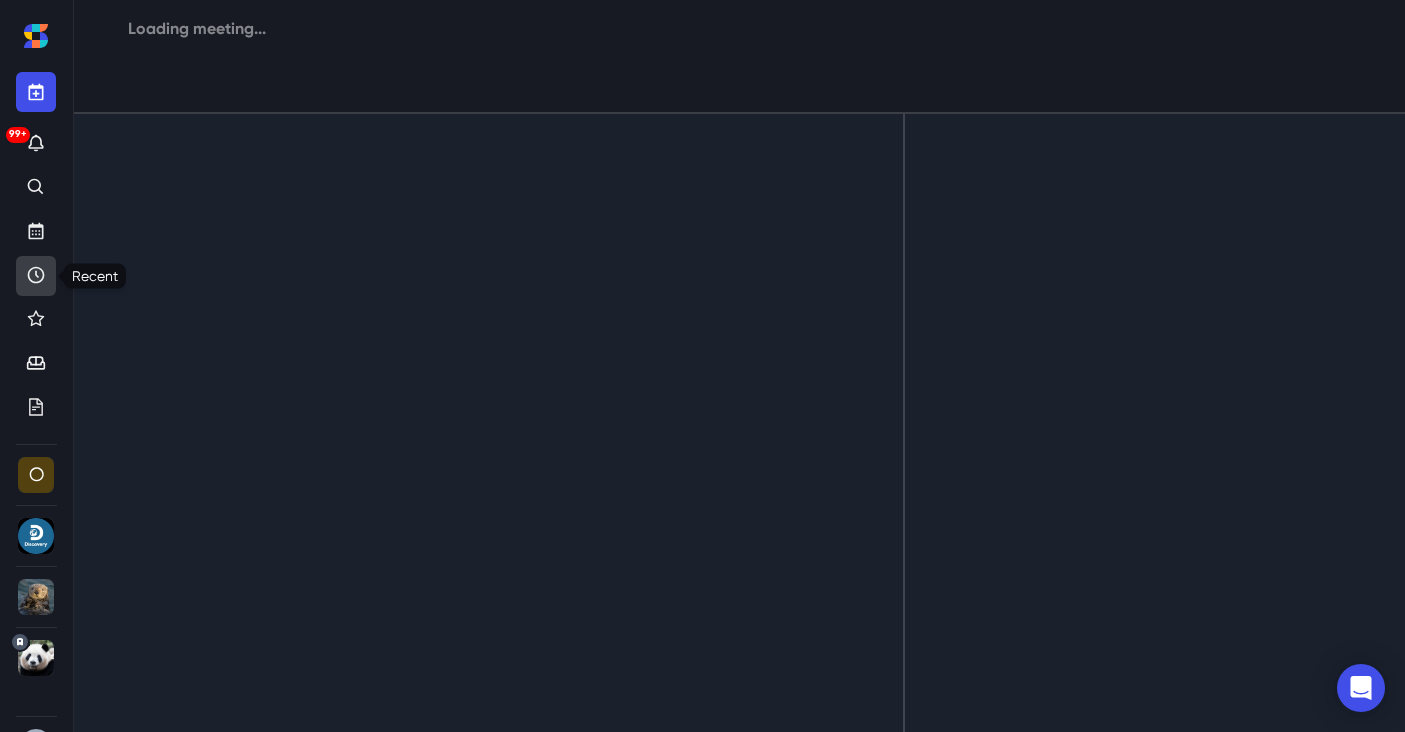 click 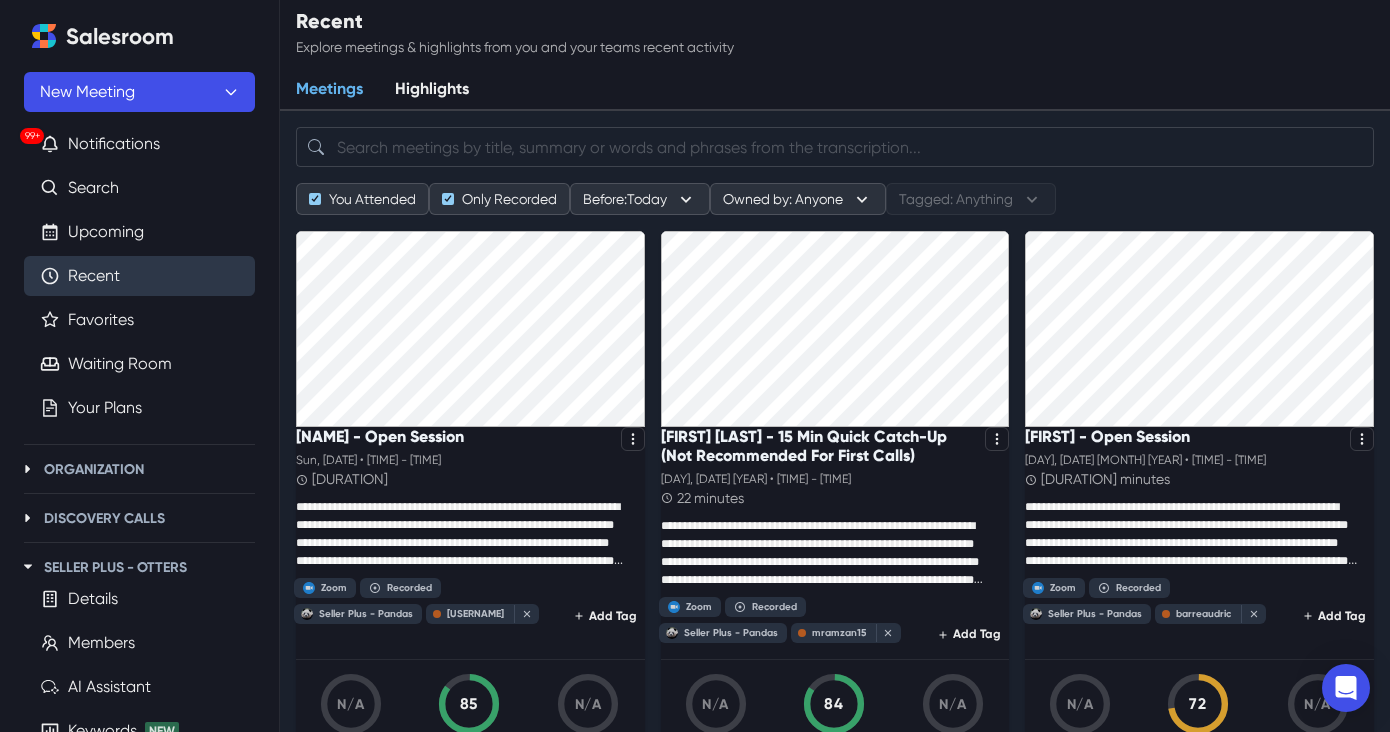 scroll, scrollTop: 0, scrollLeft: 0, axis: both 